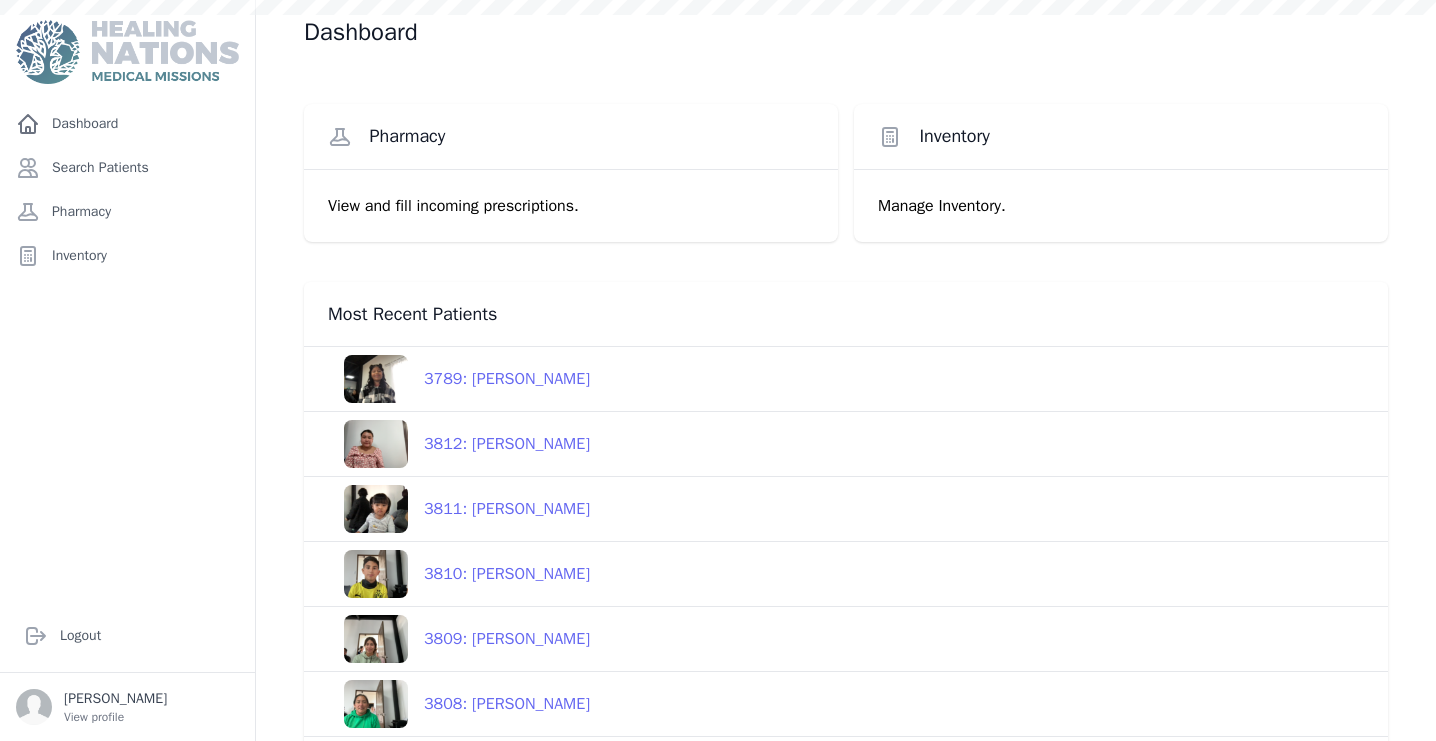 scroll, scrollTop: 0, scrollLeft: 0, axis: both 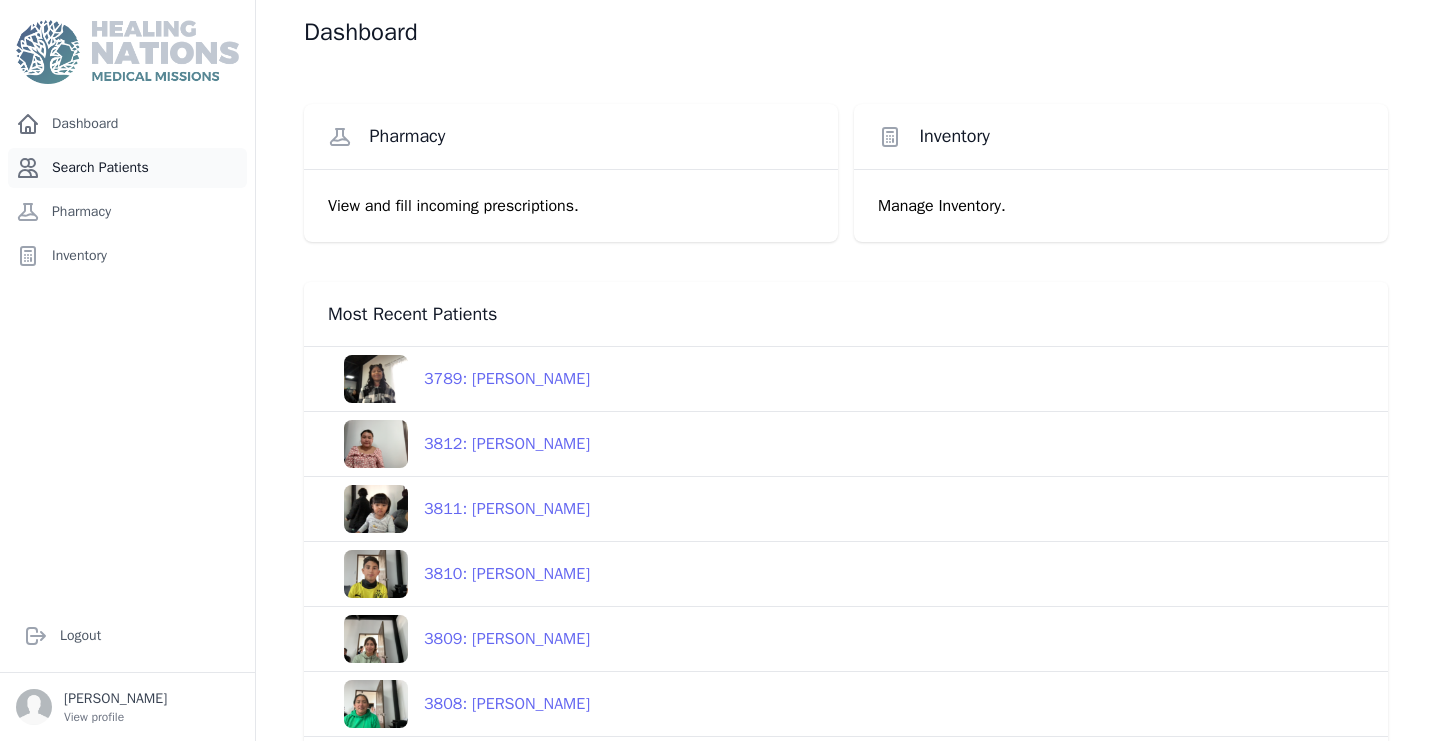 click on "Search Patients" at bounding box center [127, 168] 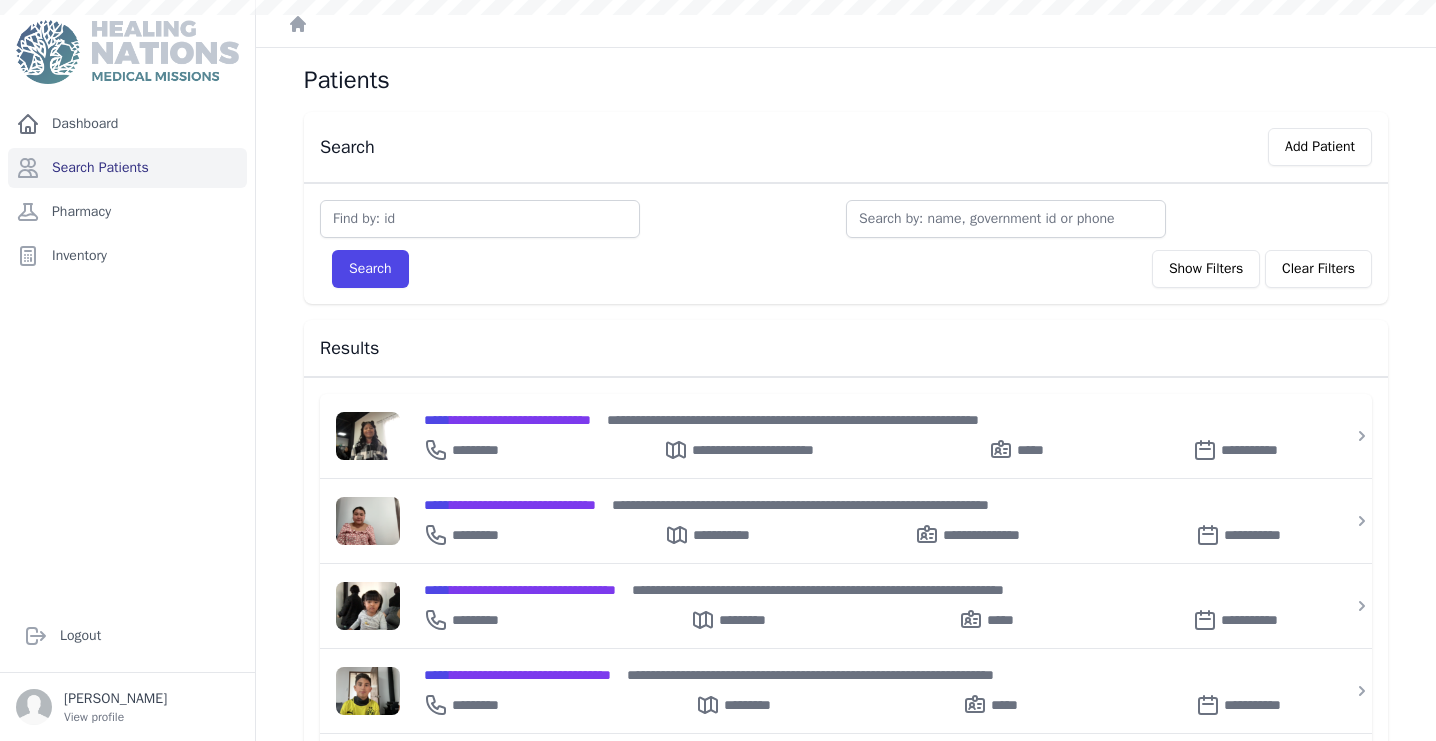 scroll, scrollTop: 0, scrollLeft: 0, axis: both 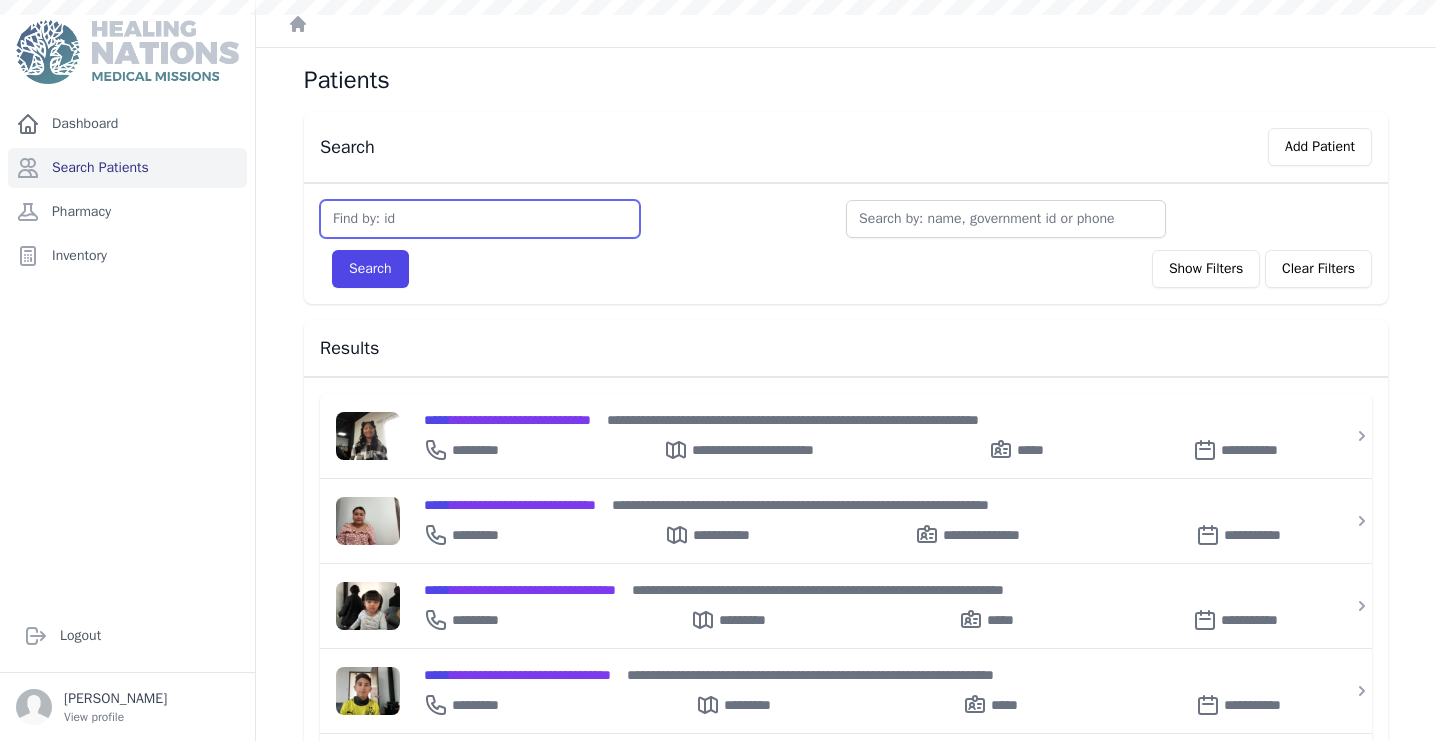 click at bounding box center (480, 219) 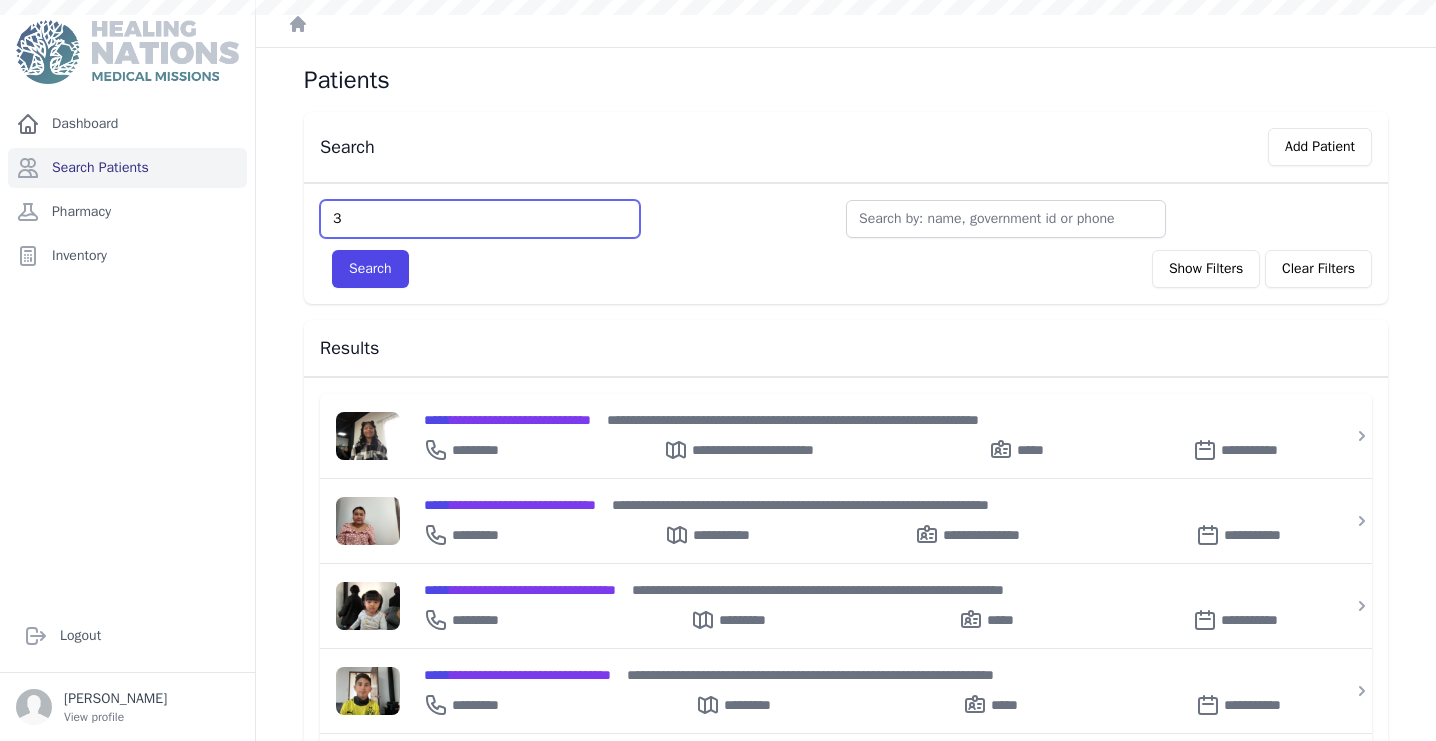 type on "3" 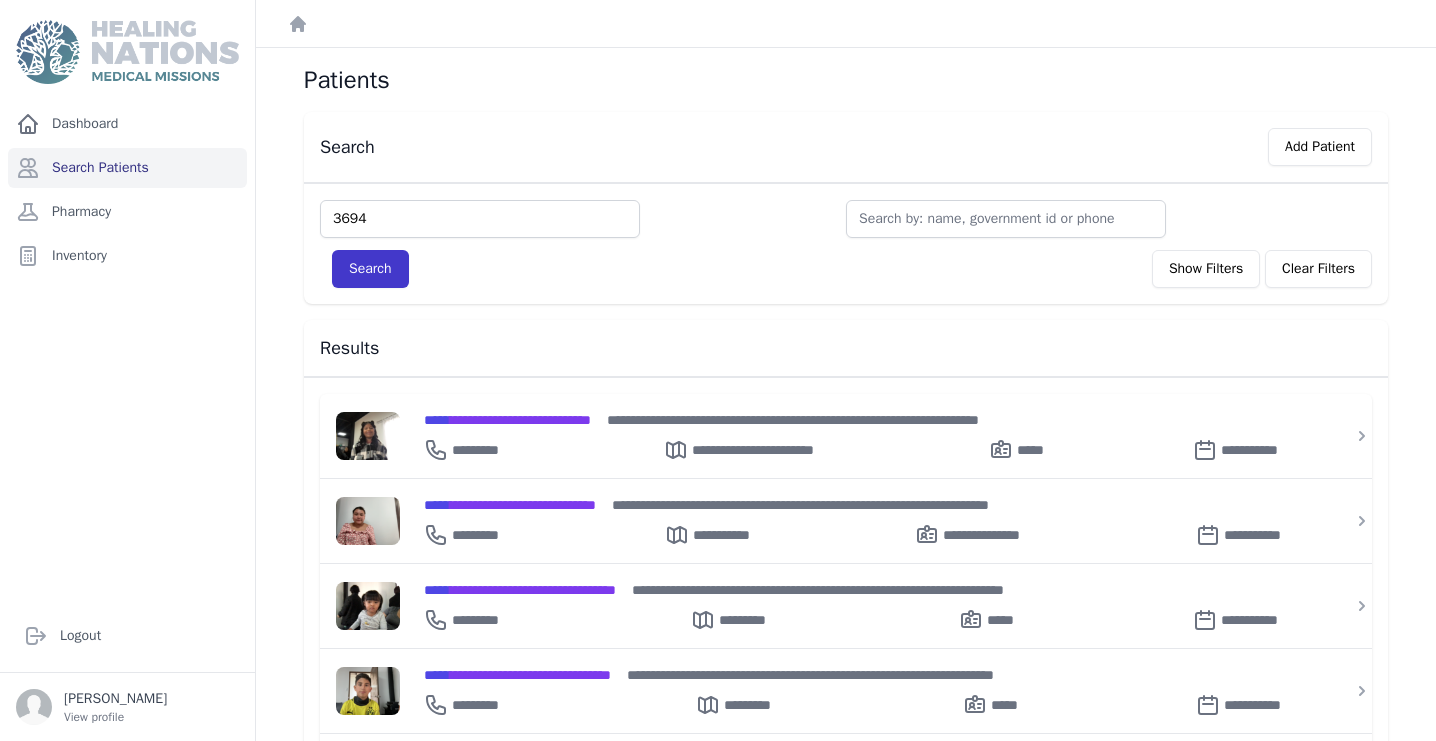 type on "3694" 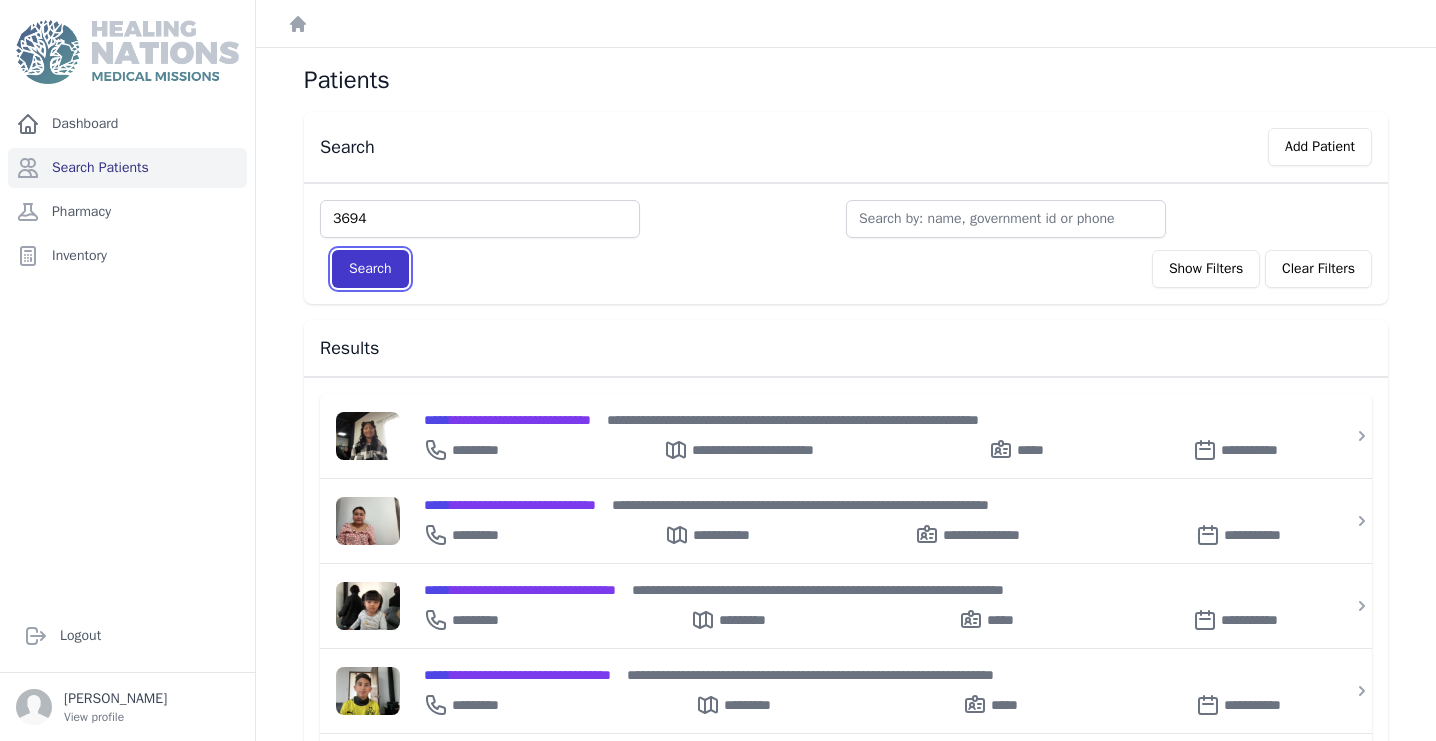 click on "Search" at bounding box center [370, 269] 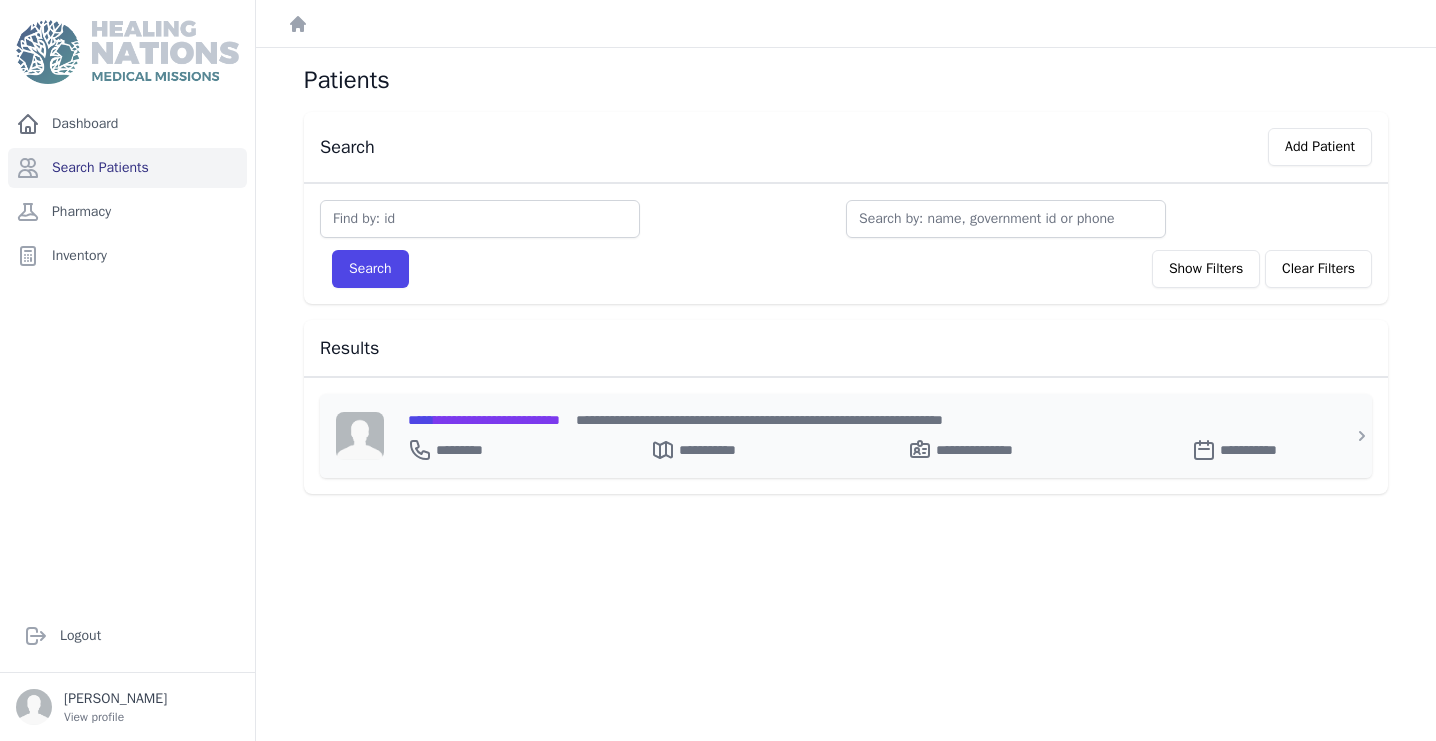 click on "**********" at bounding box center (484, 420) 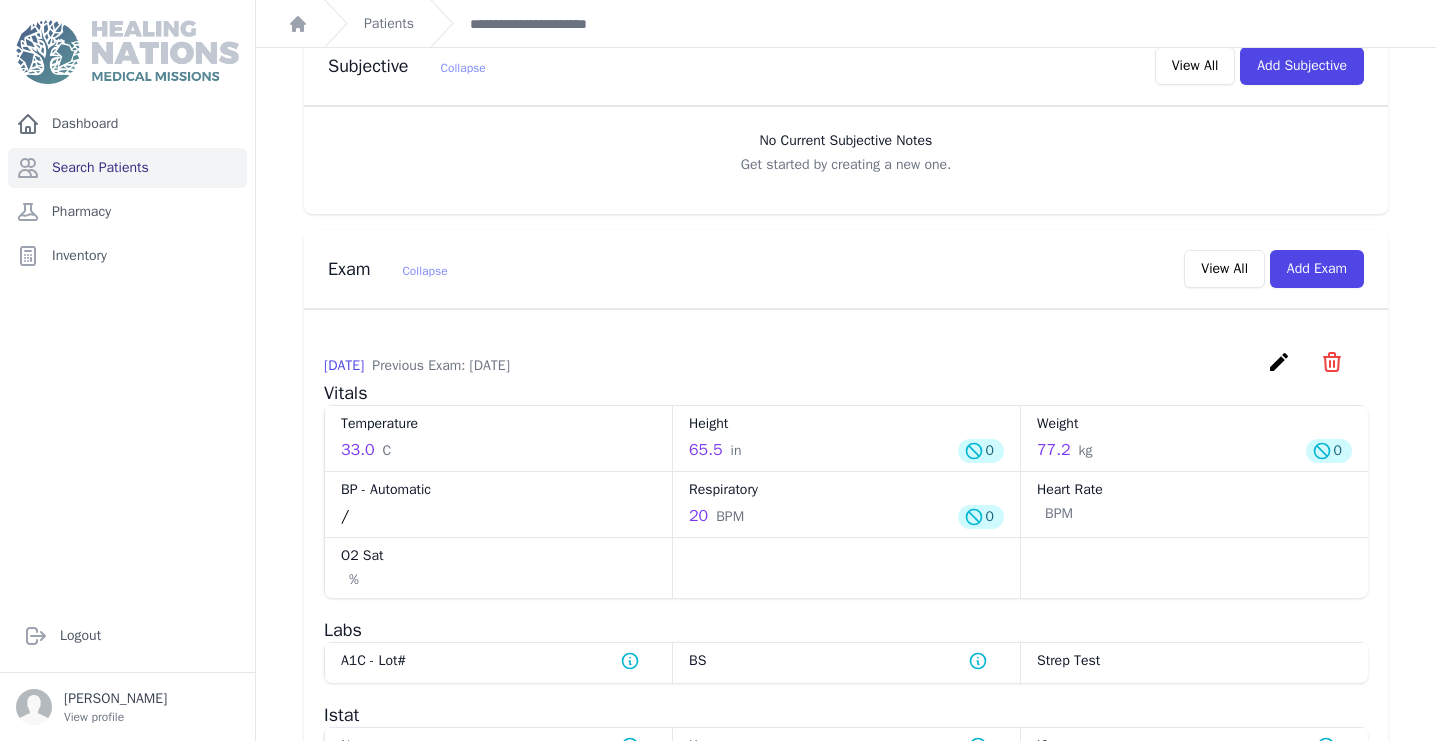 scroll, scrollTop: 0, scrollLeft: 0, axis: both 